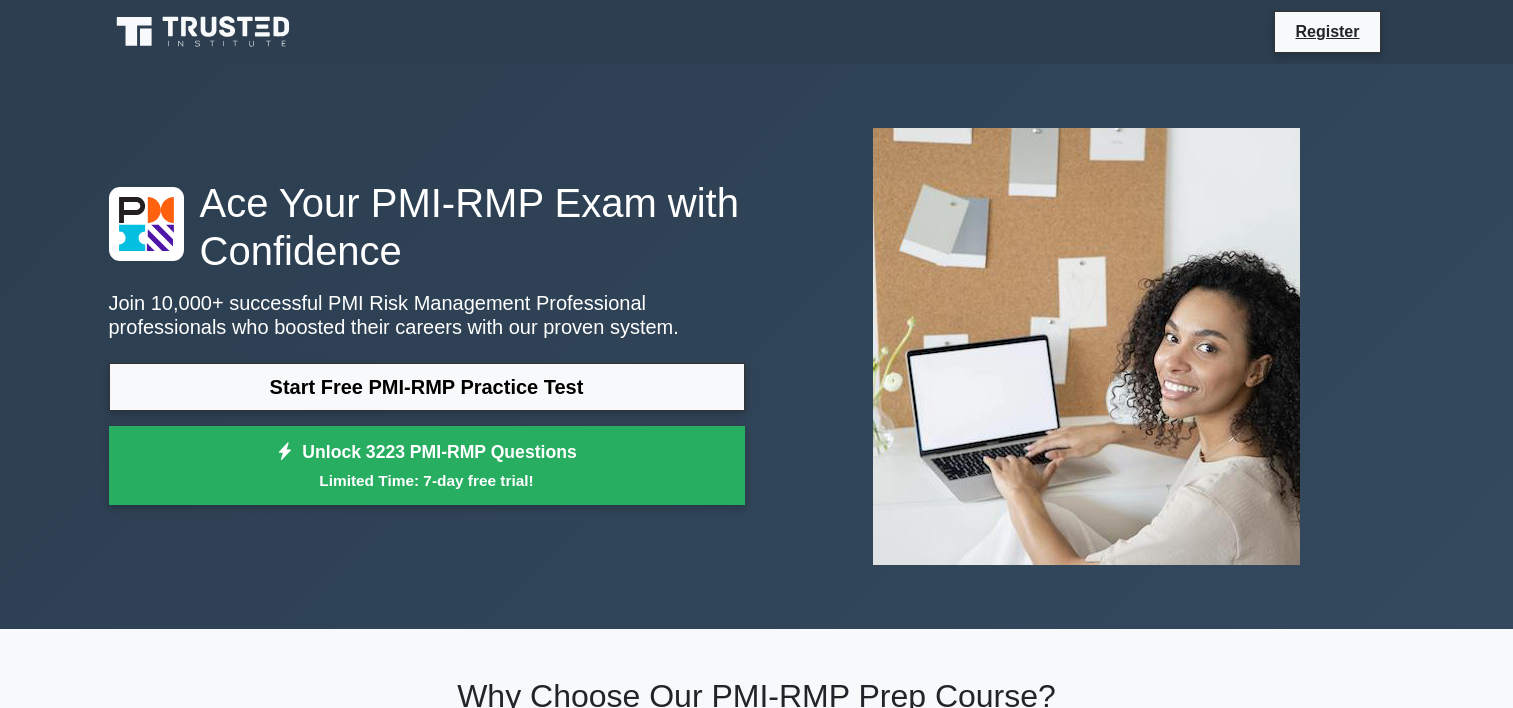 scroll, scrollTop: 0, scrollLeft: 0, axis: both 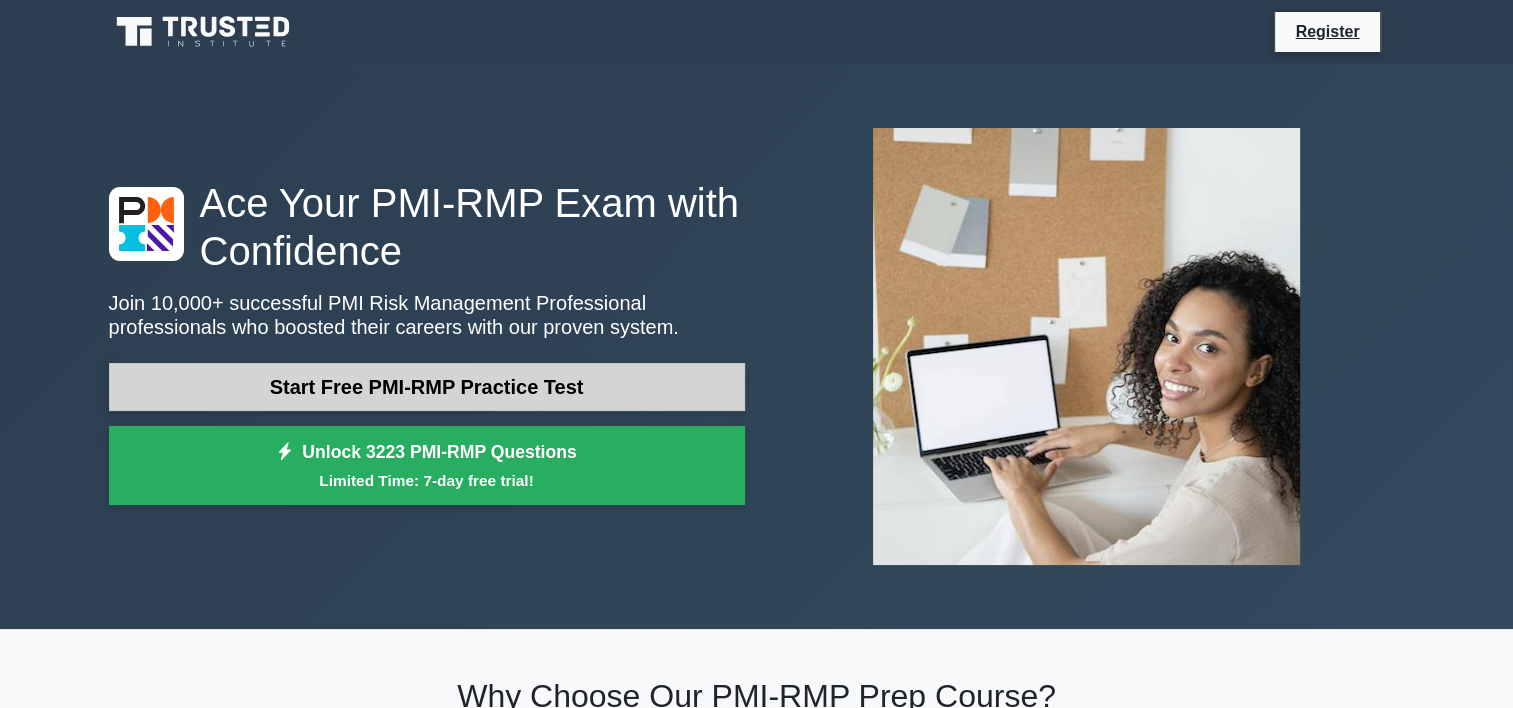 click on "Start Free PMI-RMP Practice Test" at bounding box center (427, 387) 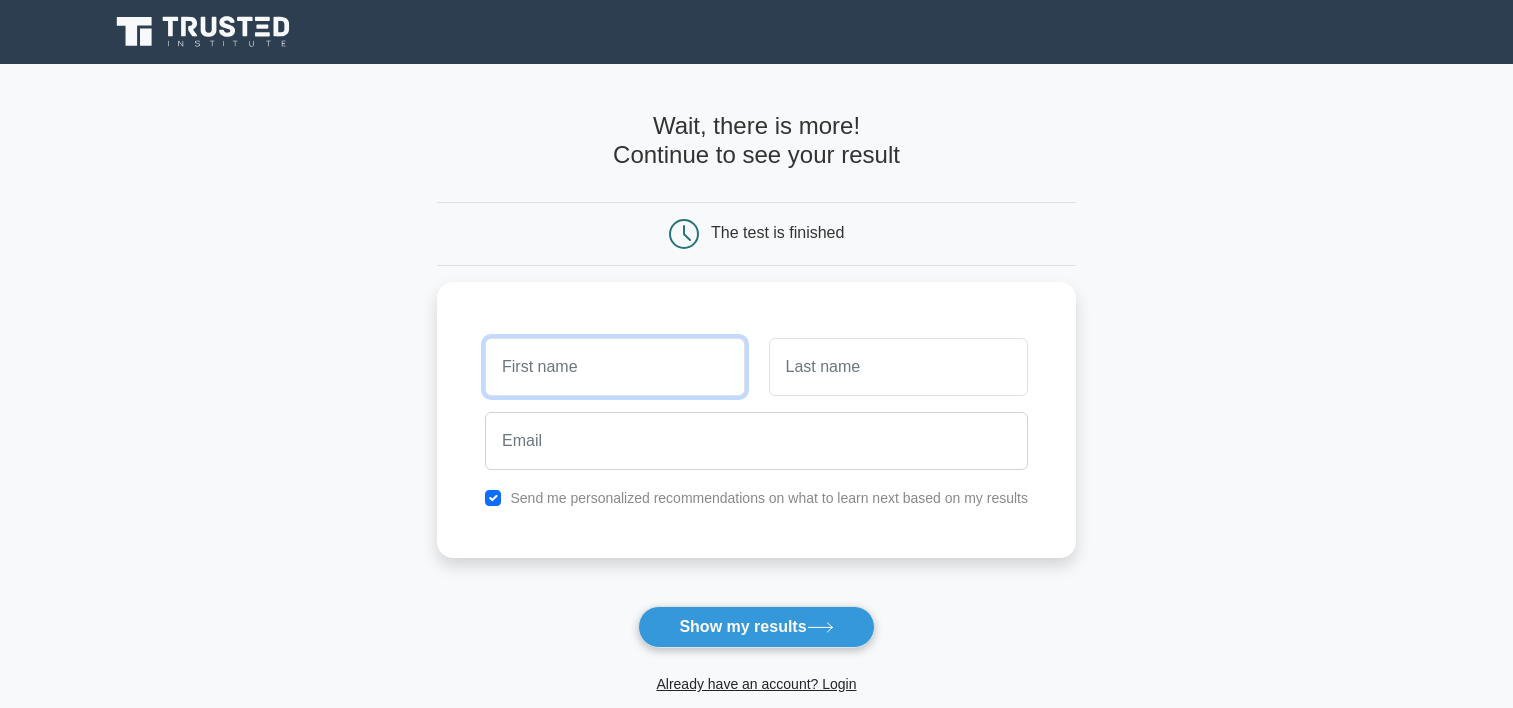 scroll, scrollTop: 0, scrollLeft: 0, axis: both 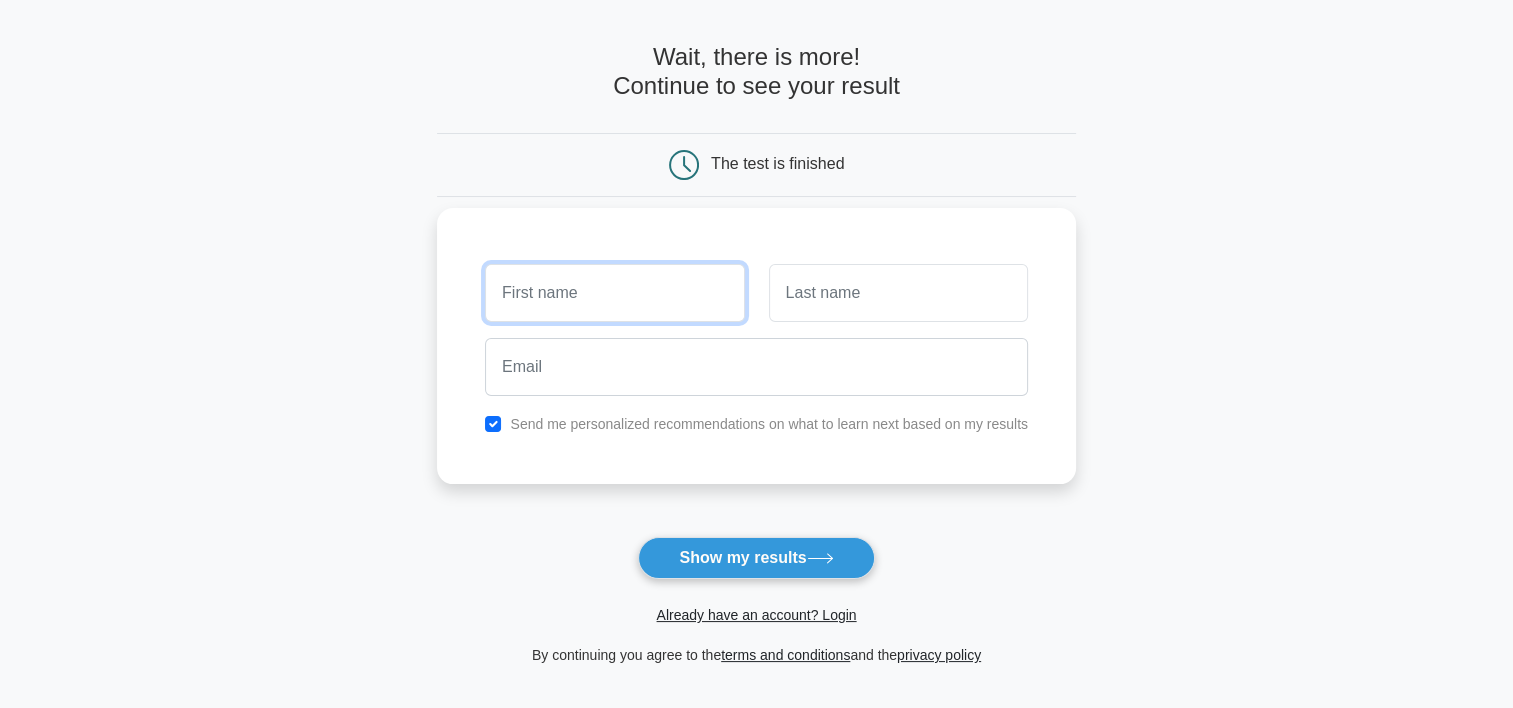 click at bounding box center (614, 293) 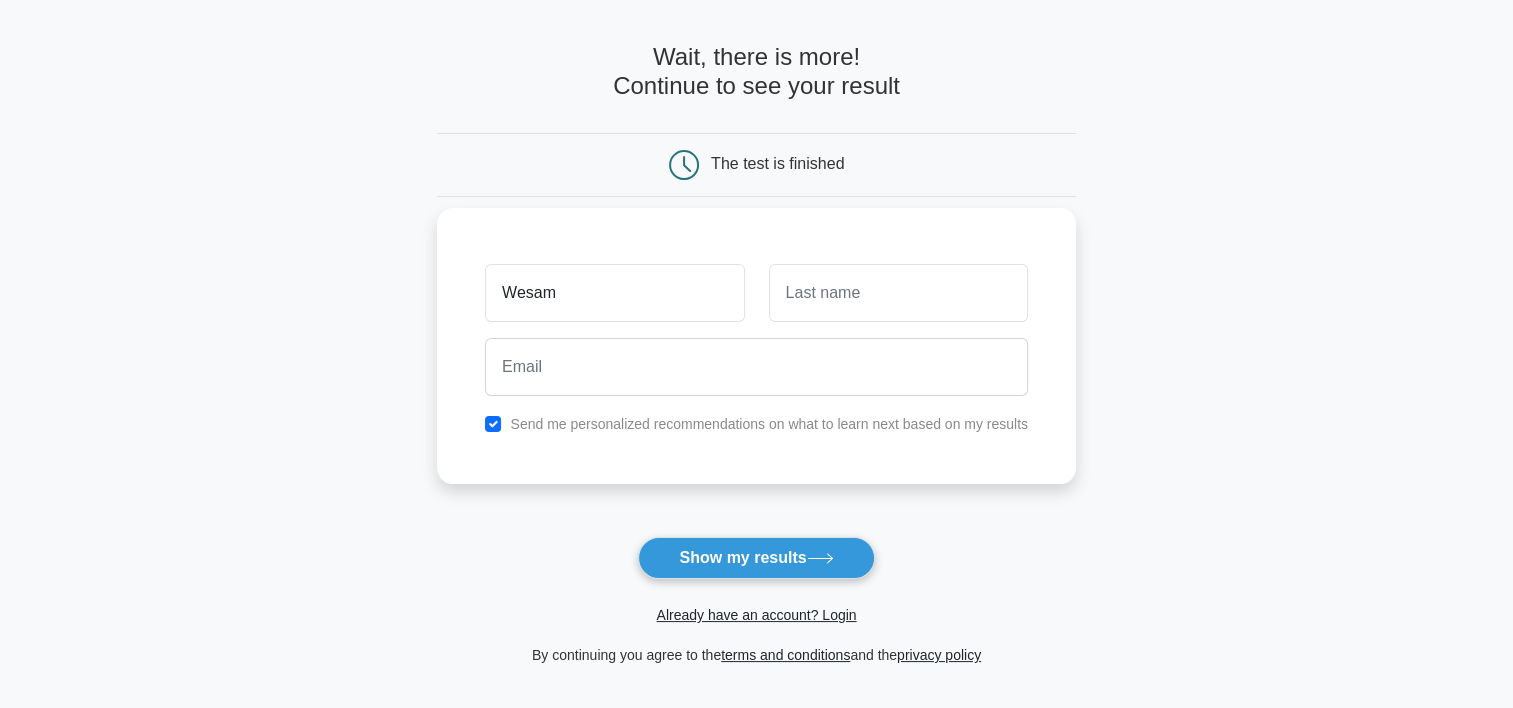 type on "[CITY]" 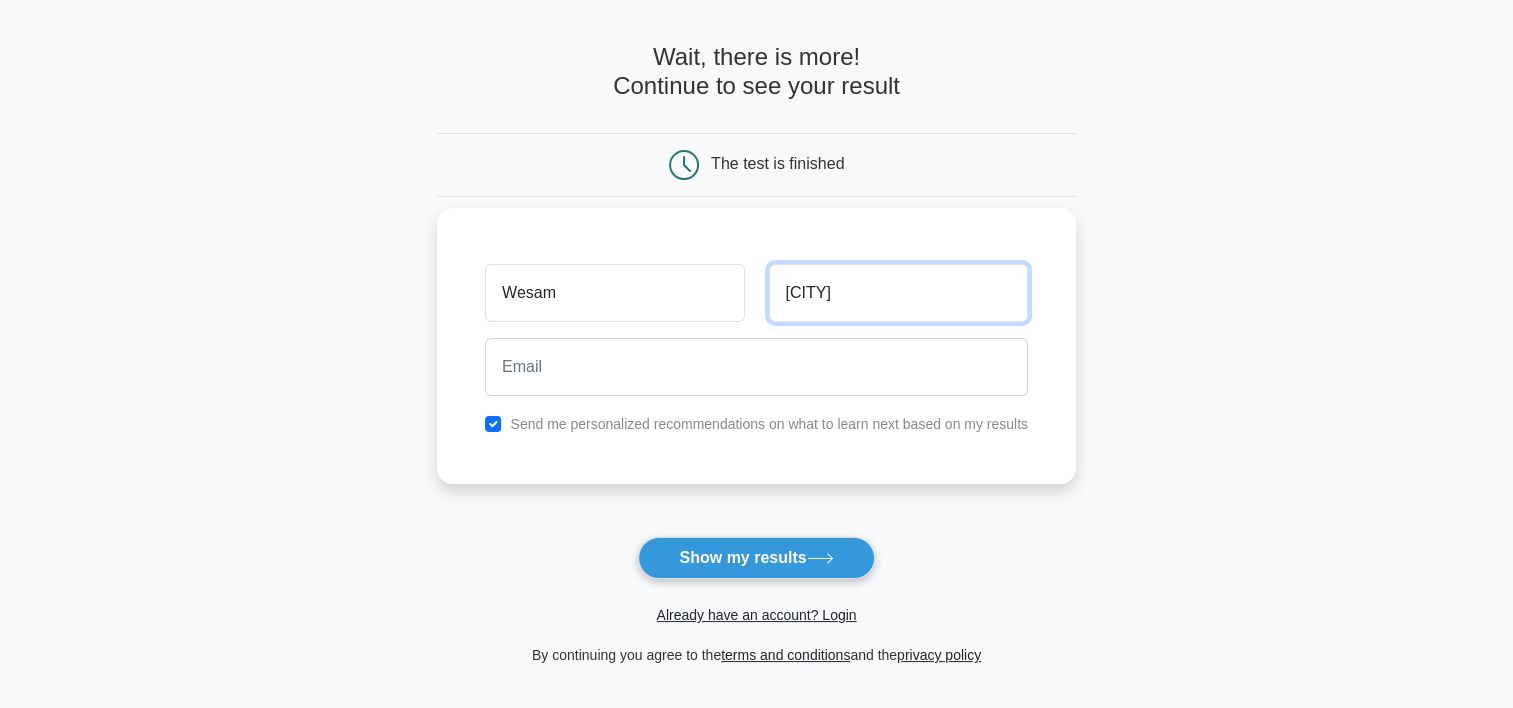 type on "[EMAIL]" 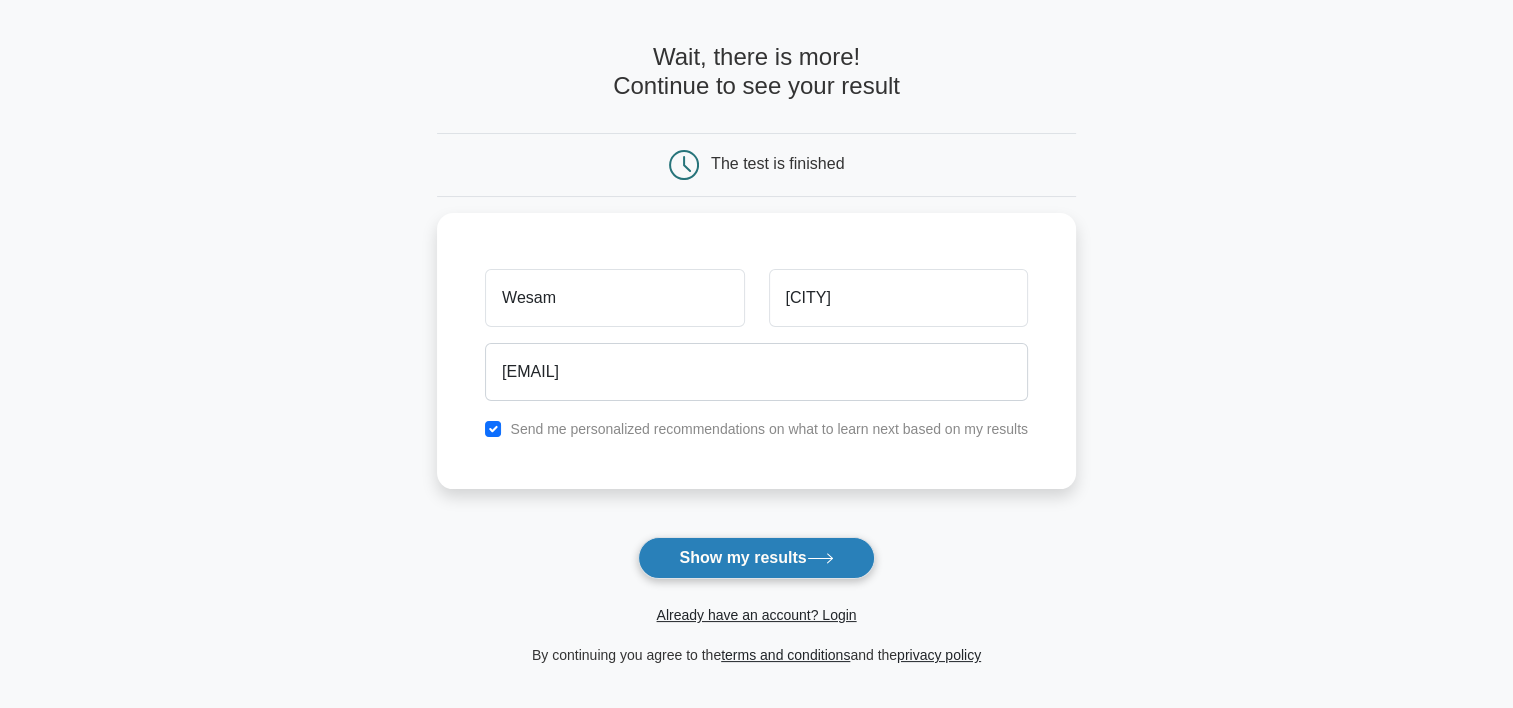 click on "Show my results" at bounding box center [756, 558] 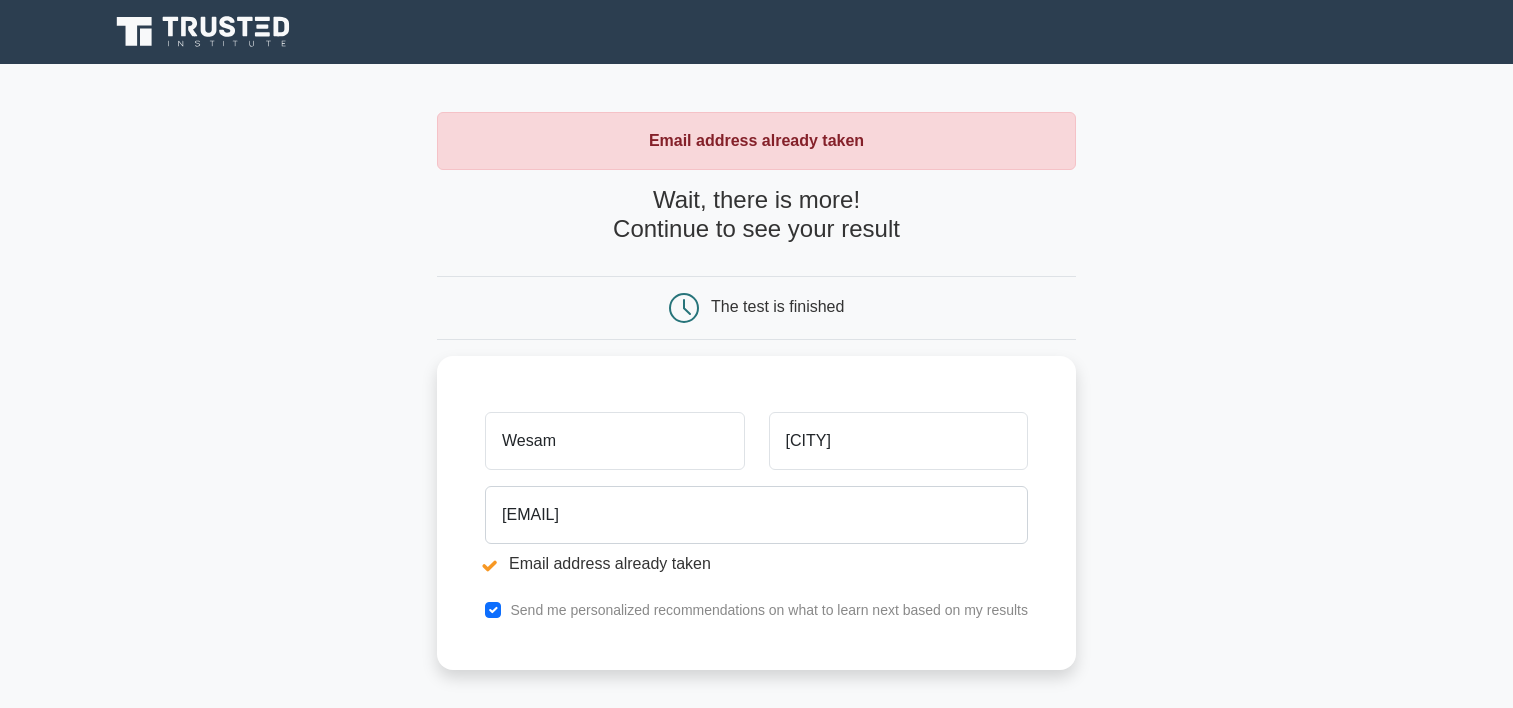 scroll, scrollTop: 0, scrollLeft: 0, axis: both 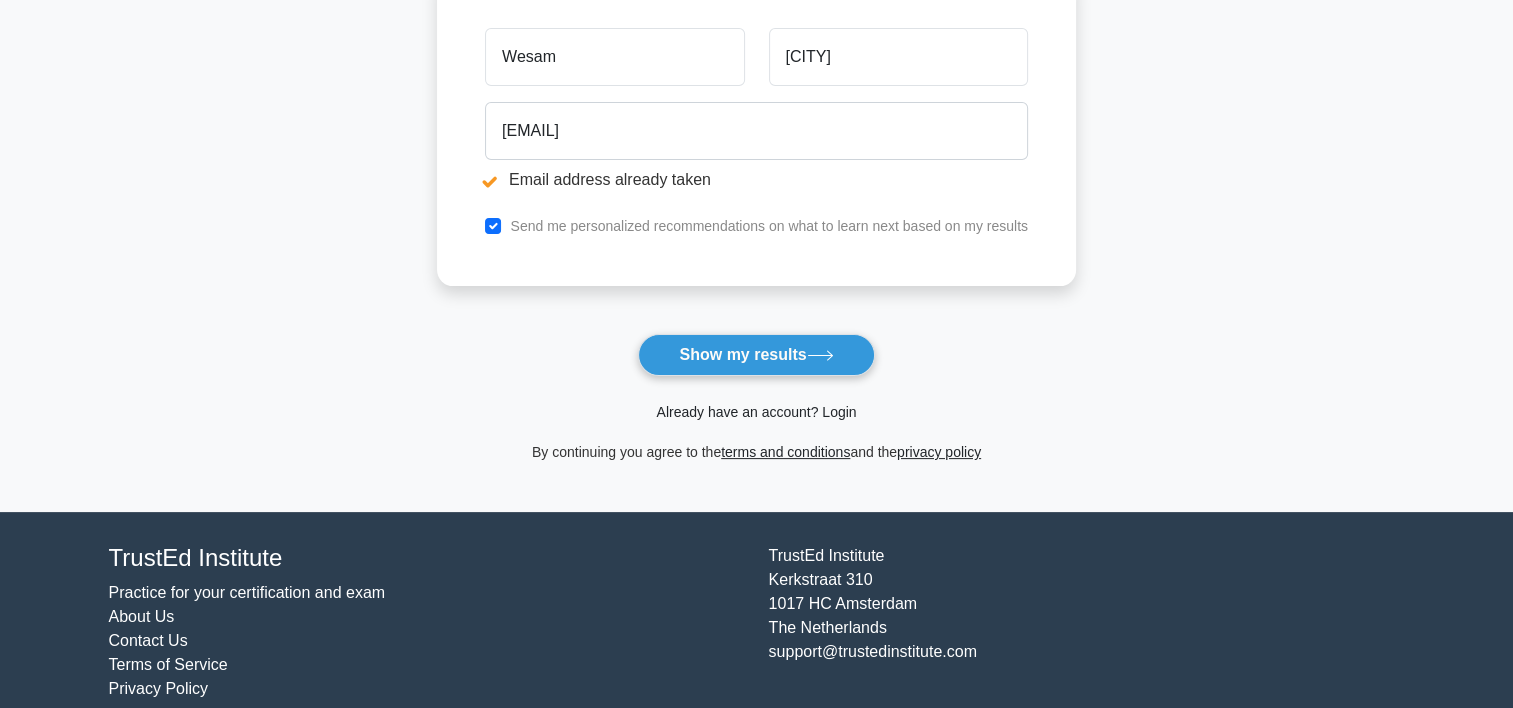 click on "Already have an account? Login" at bounding box center [756, 412] 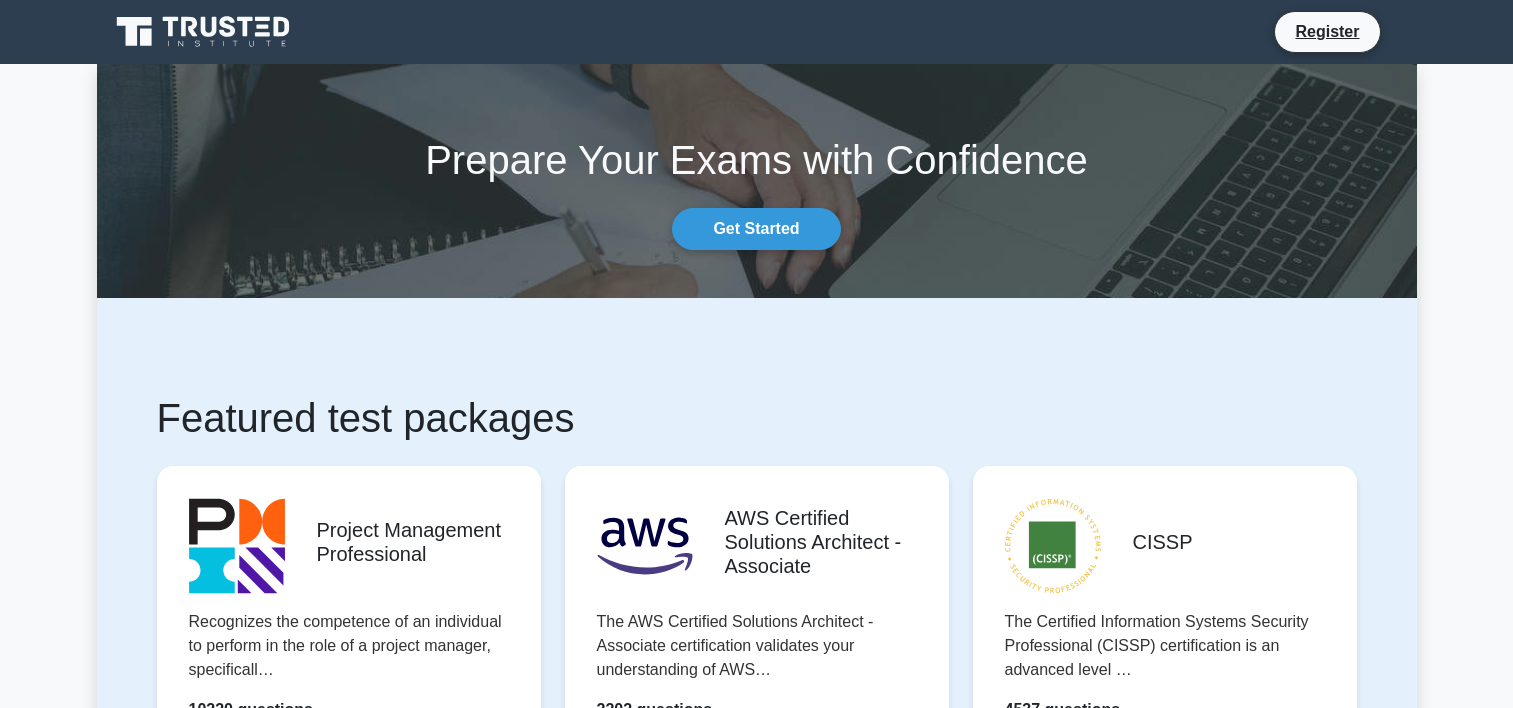 scroll, scrollTop: 0, scrollLeft: 0, axis: both 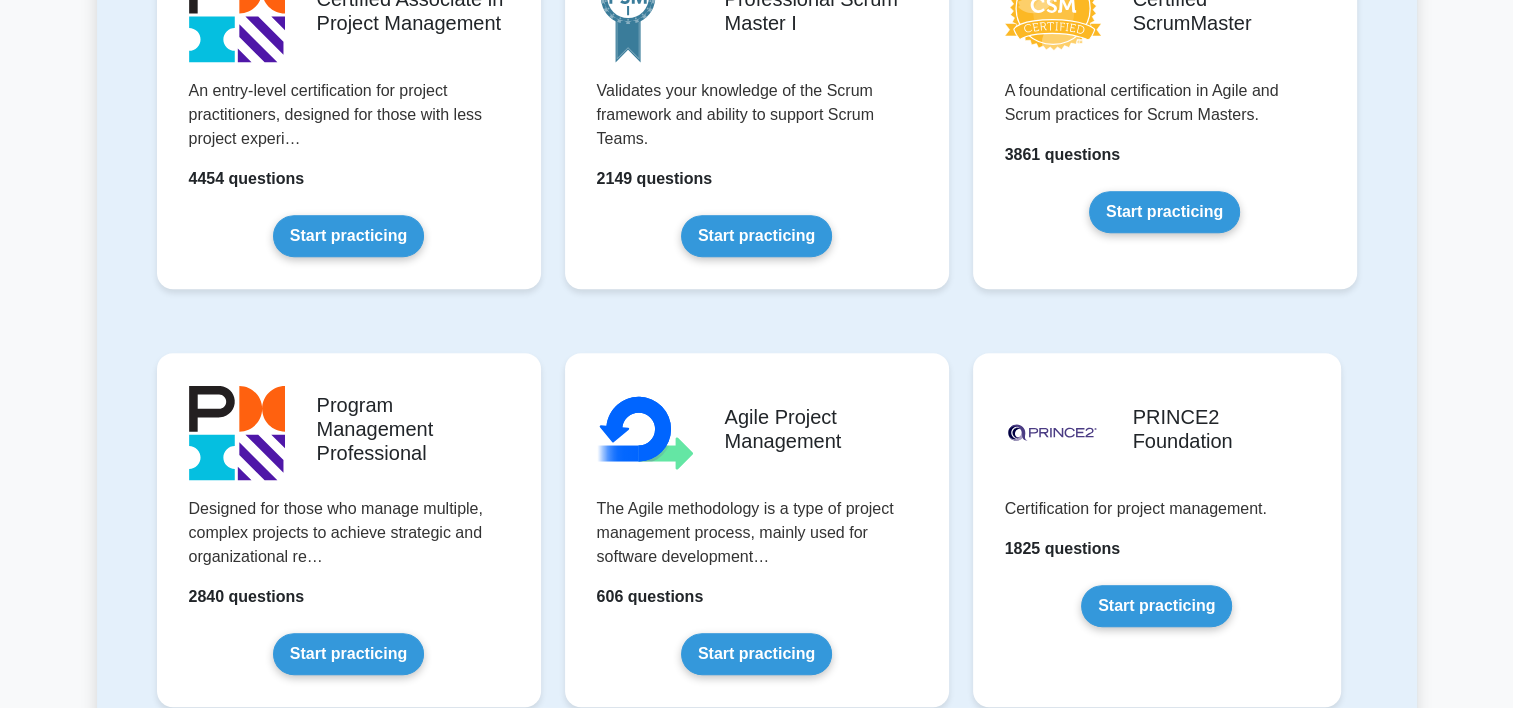 click on "Start practicing" at bounding box center [756, 1067] 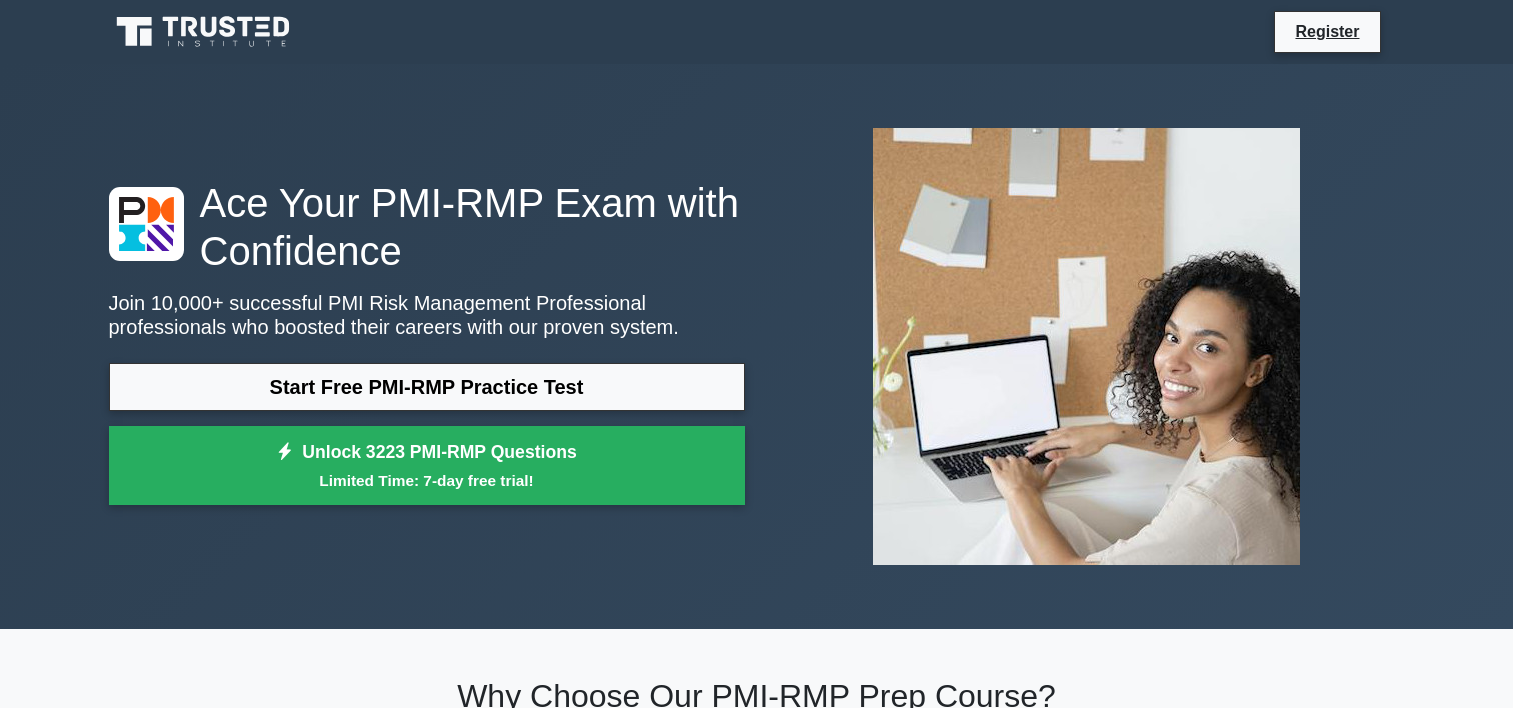 scroll, scrollTop: 0, scrollLeft: 0, axis: both 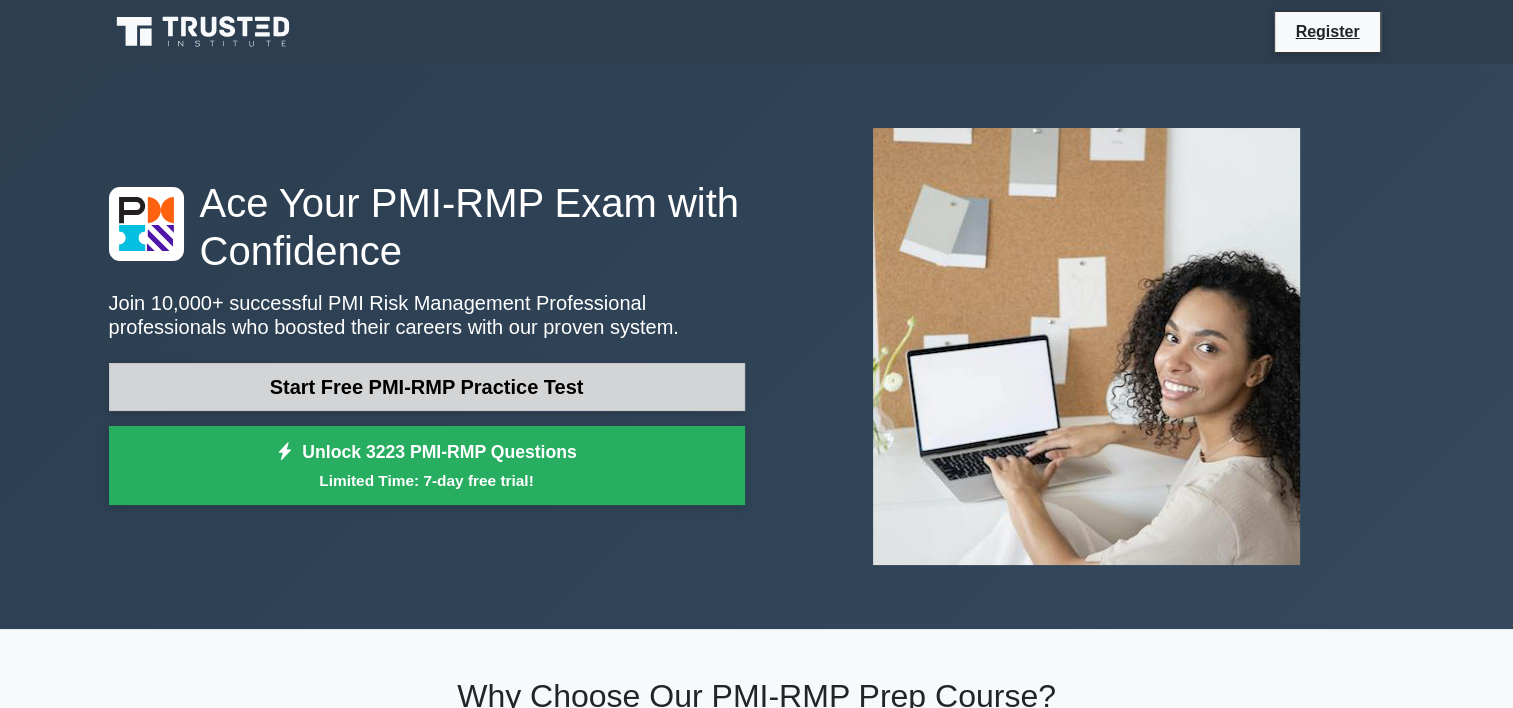 click on "Start Free PMI-RMP Practice Test" at bounding box center (427, 387) 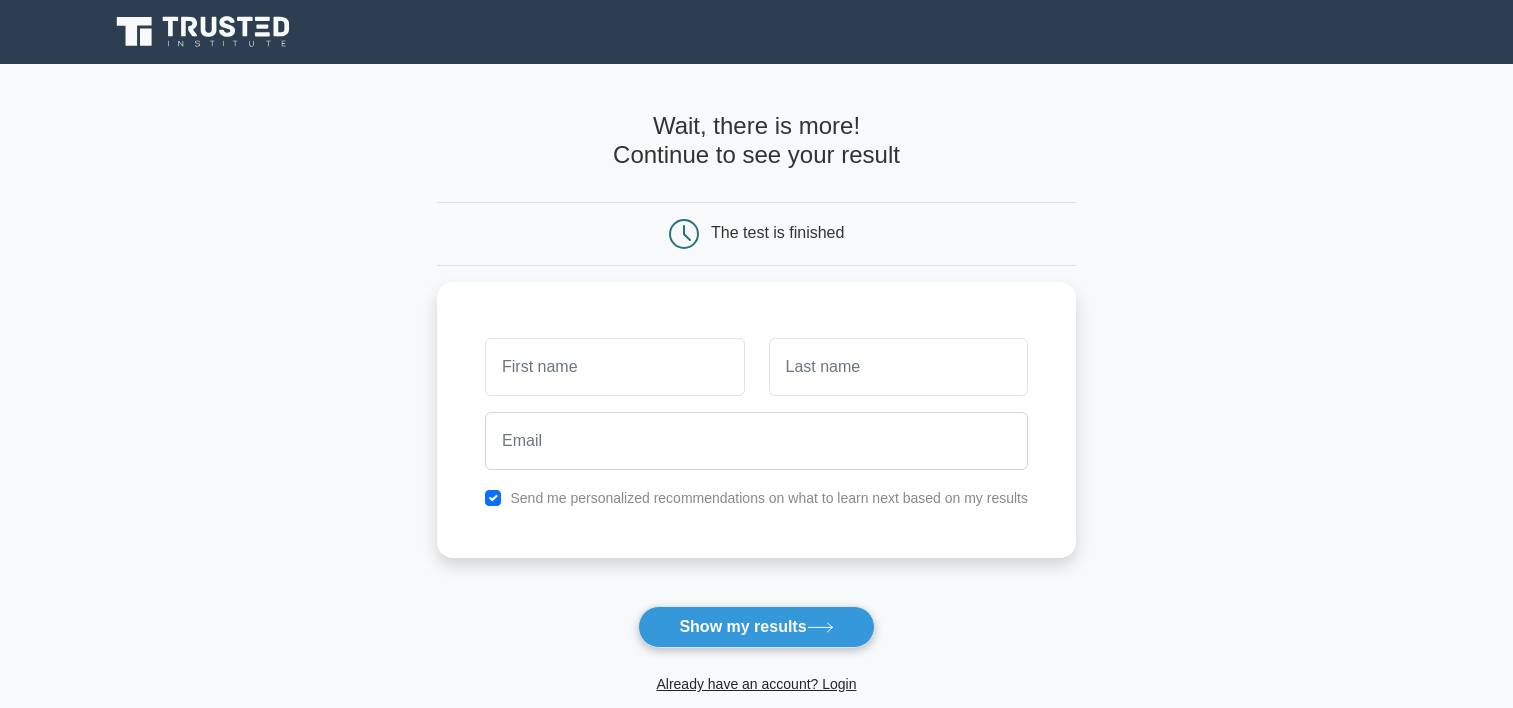scroll, scrollTop: 0, scrollLeft: 0, axis: both 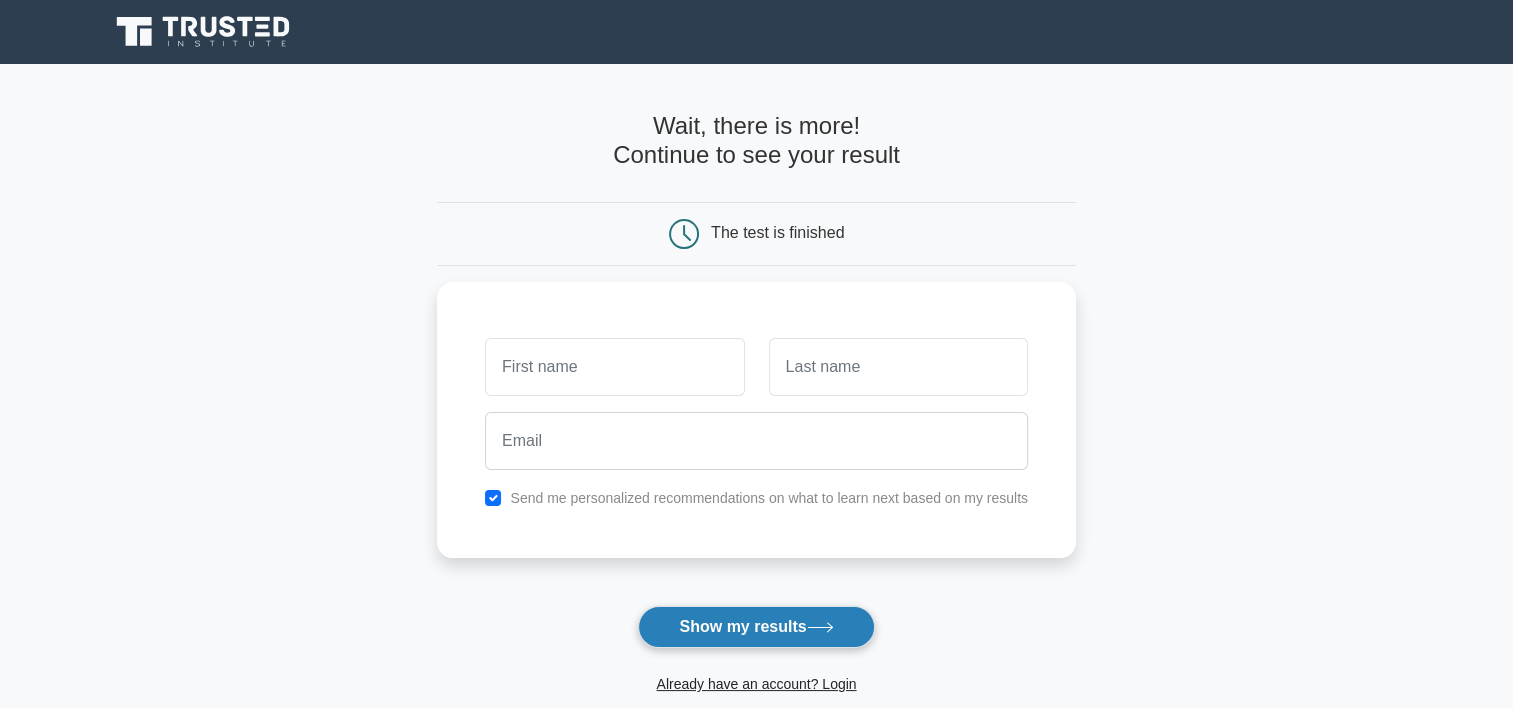 click on "Show my results" at bounding box center (756, 627) 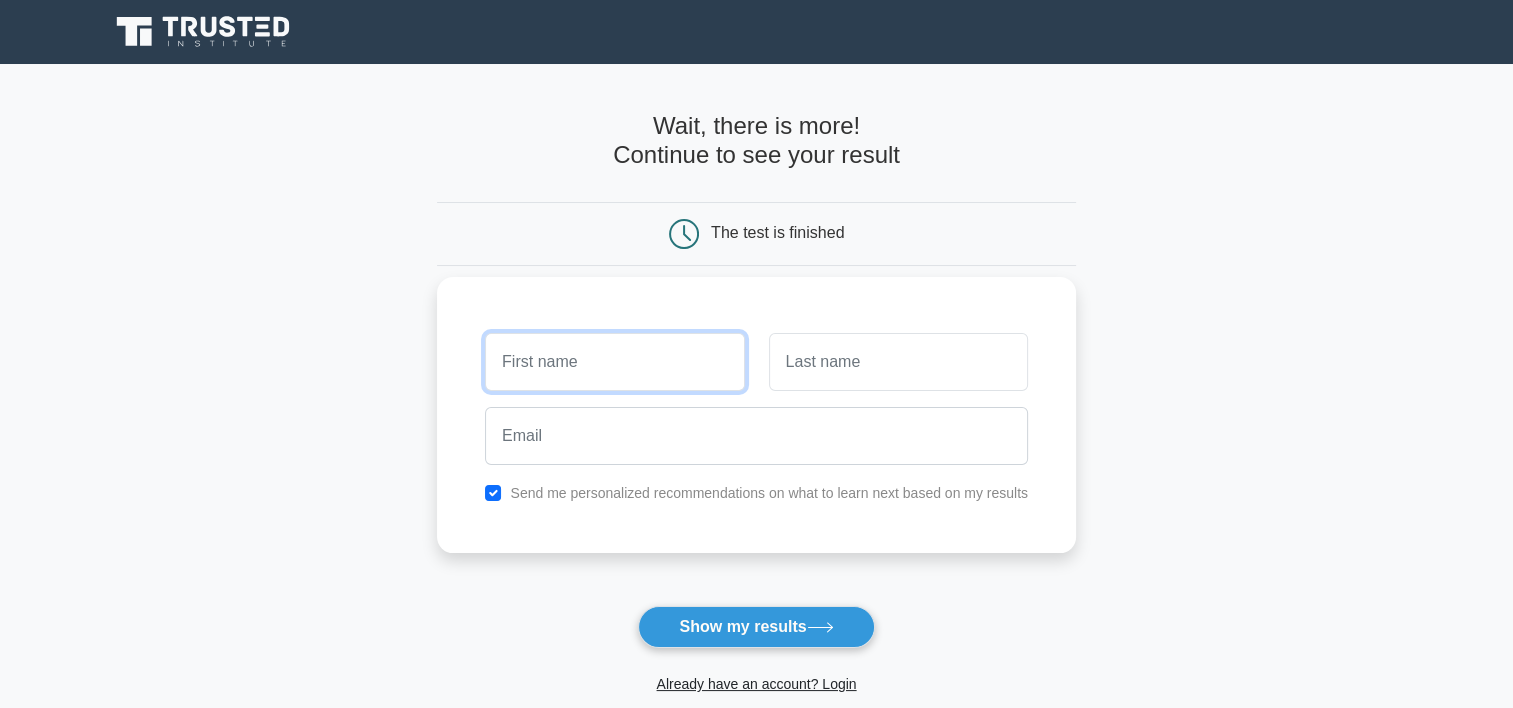 click at bounding box center [614, 362] 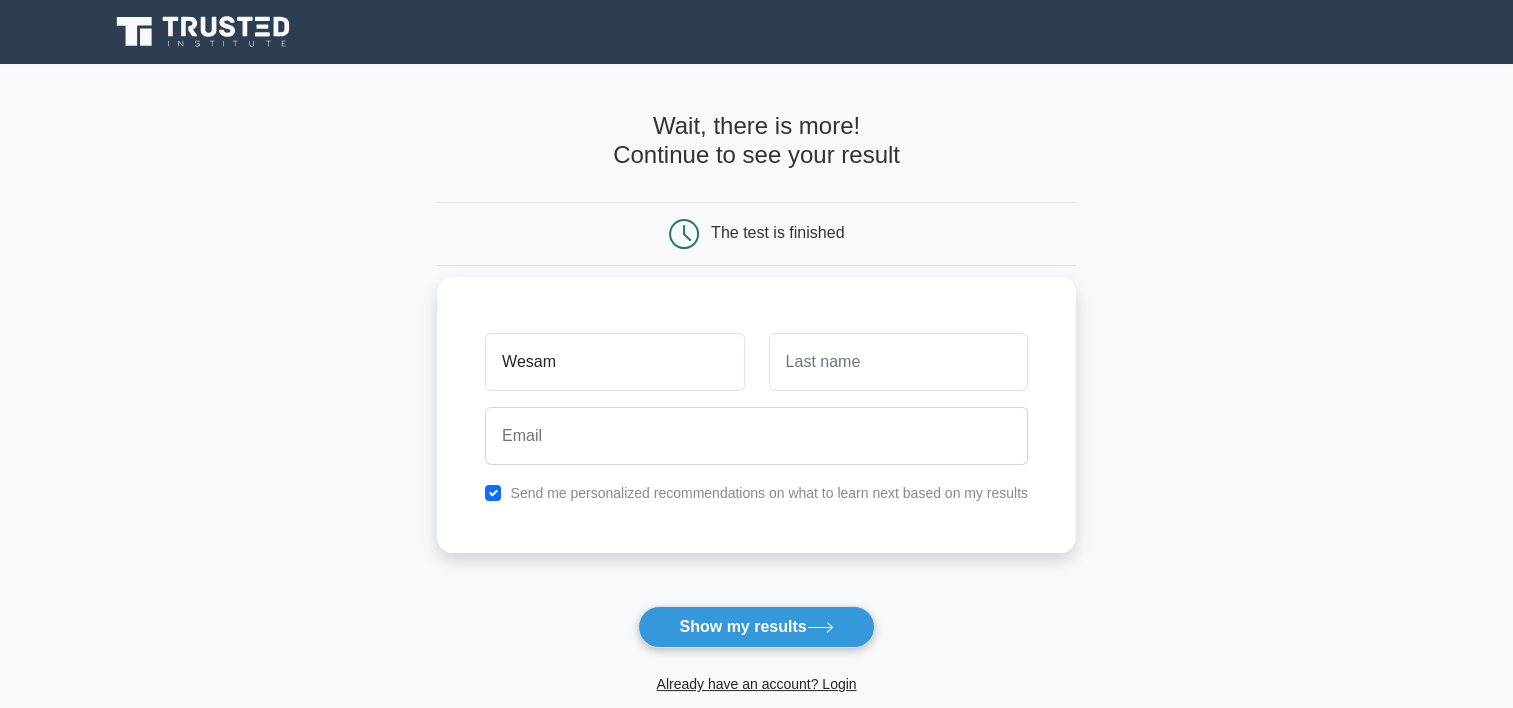 type on "[CITY]" 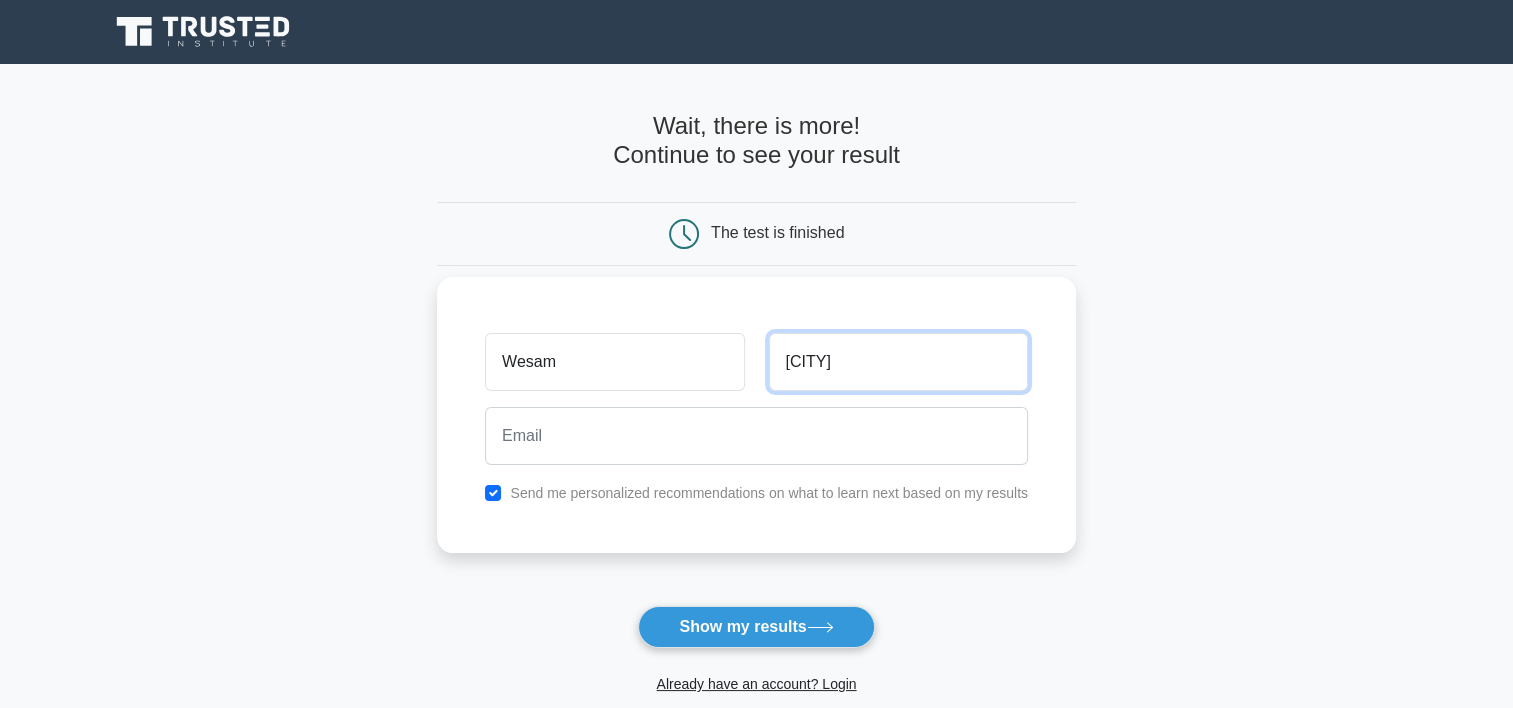 type on "[EMAIL]" 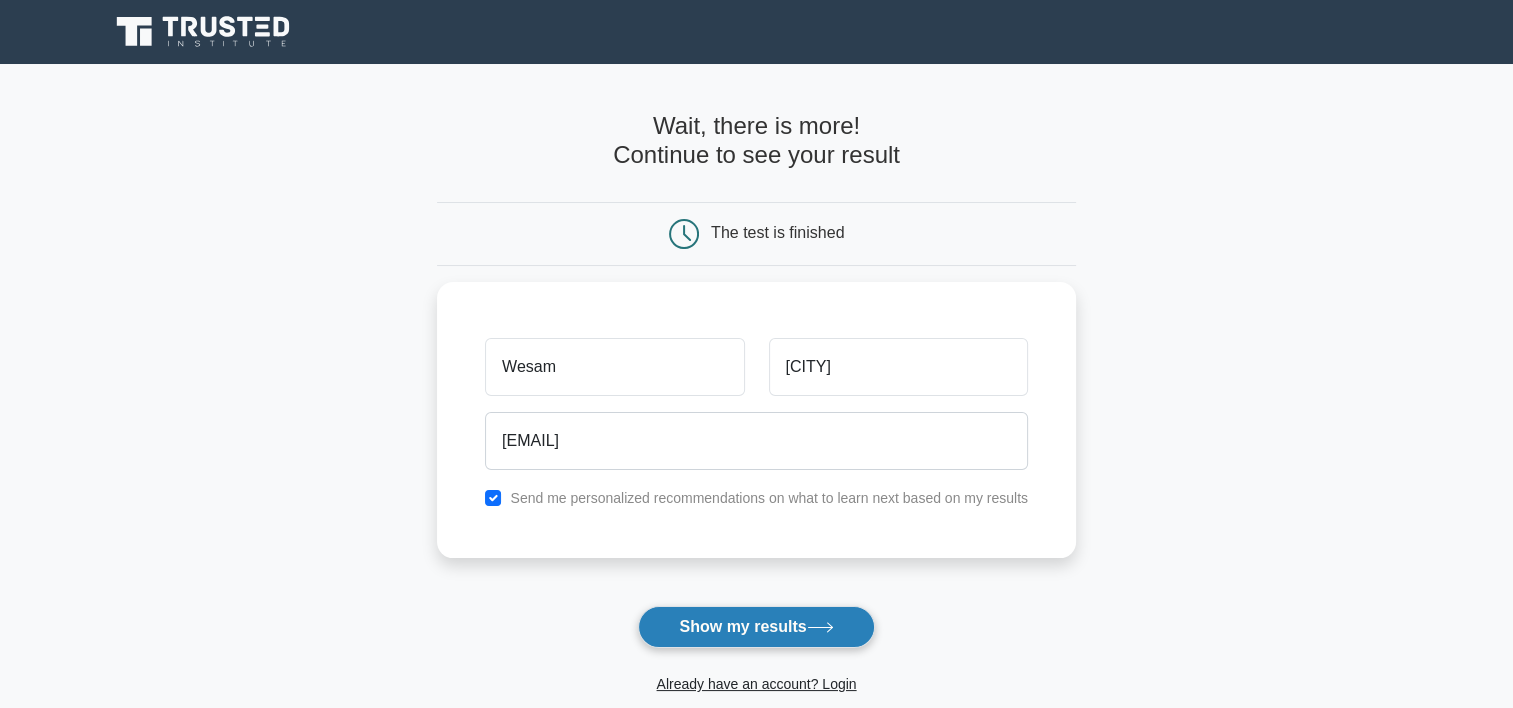 click on "Show my results" at bounding box center [756, 627] 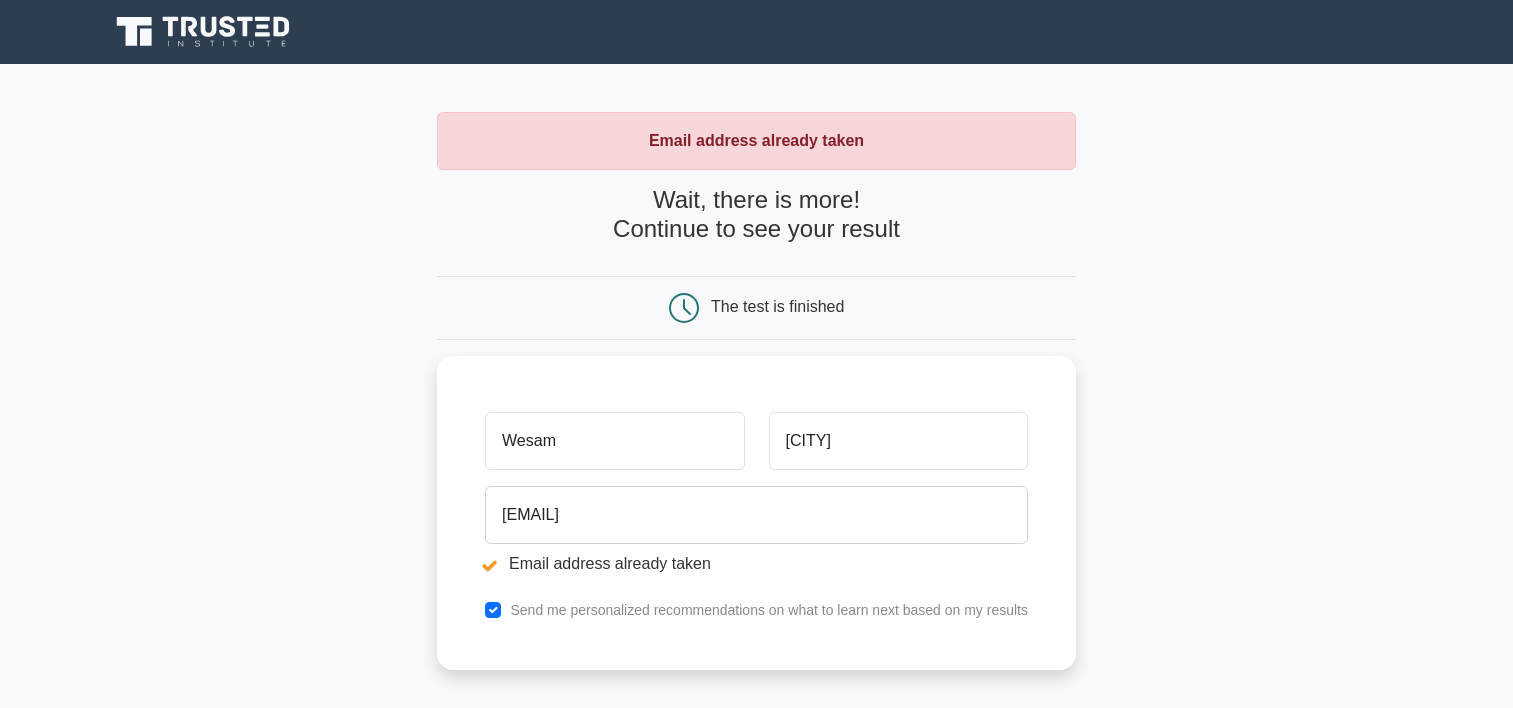 scroll, scrollTop: 0, scrollLeft: 0, axis: both 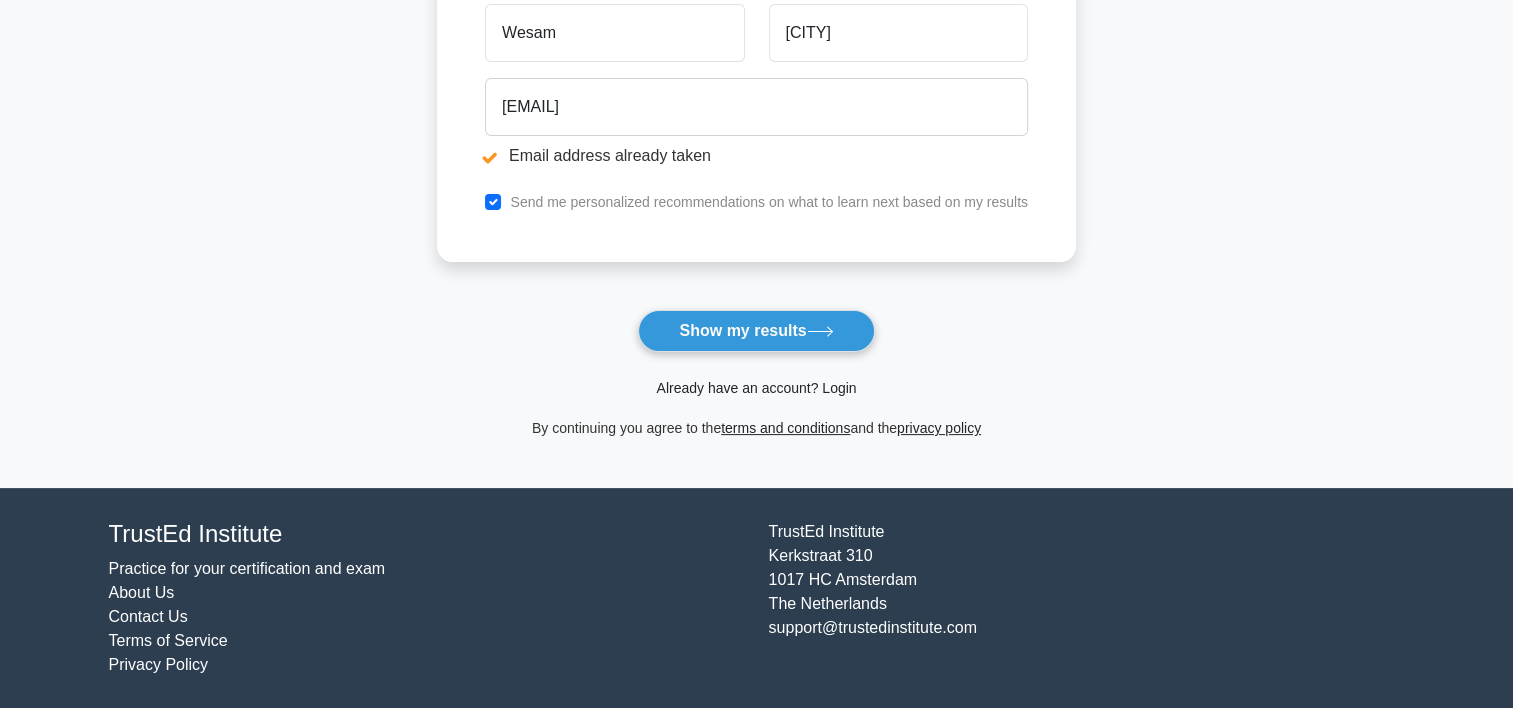 click on "Already have an account? Login" at bounding box center [756, 388] 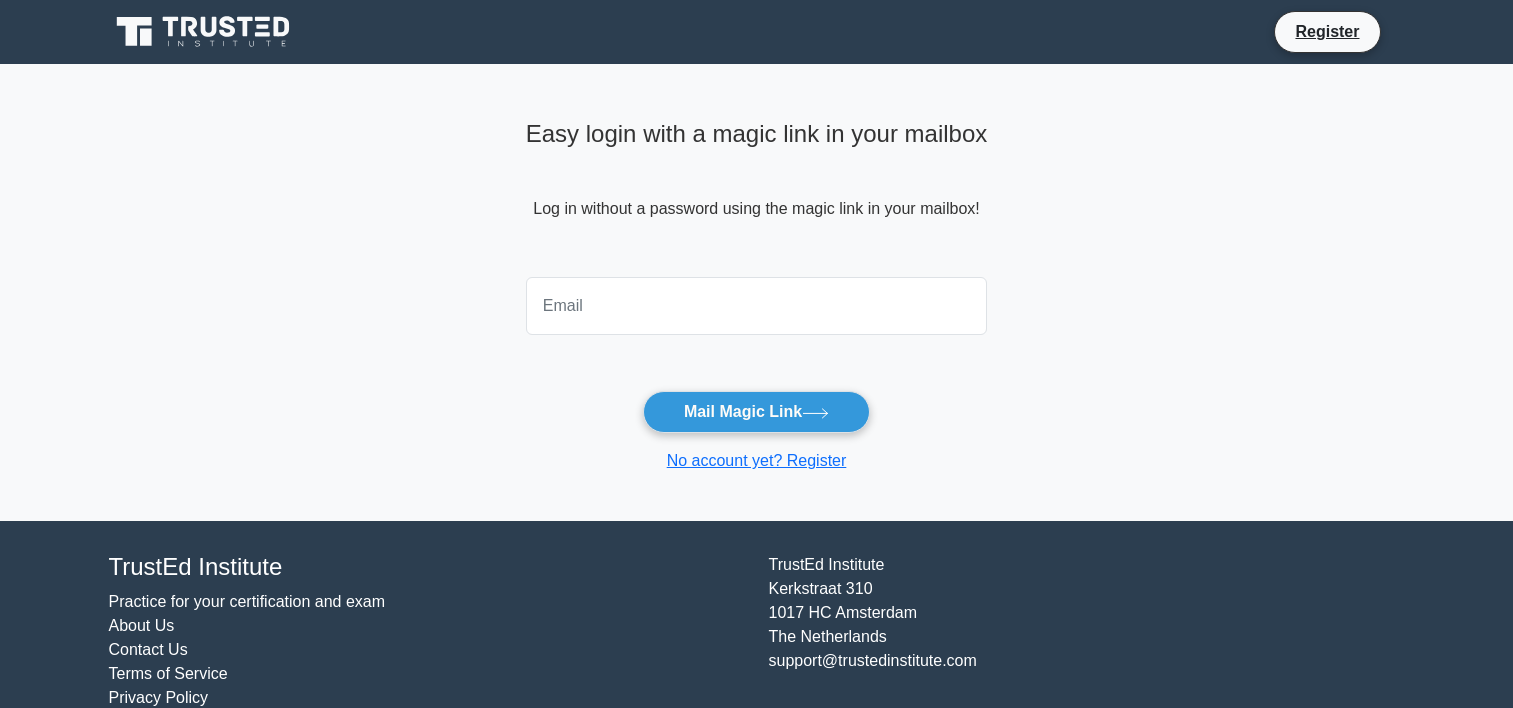 scroll, scrollTop: 0, scrollLeft: 0, axis: both 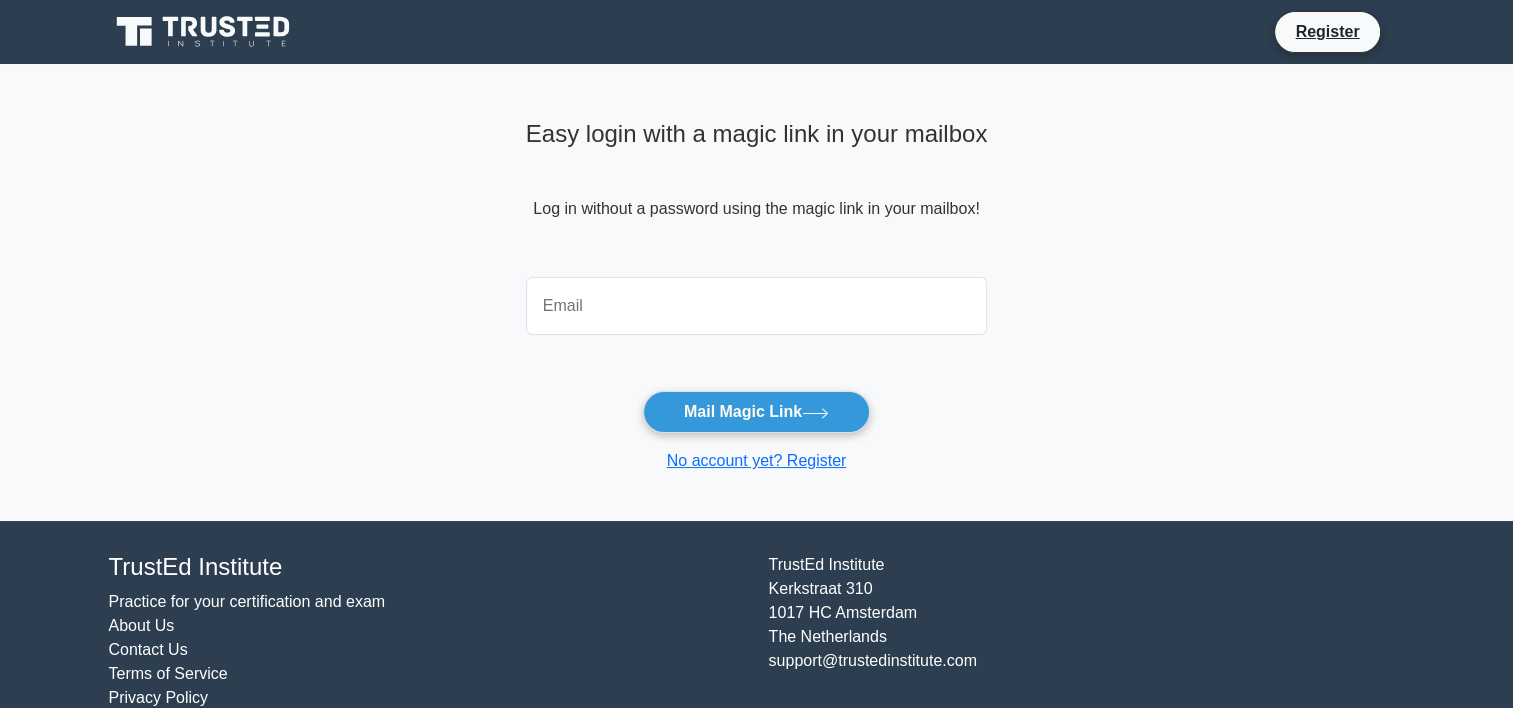 click at bounding box center (757, 306) 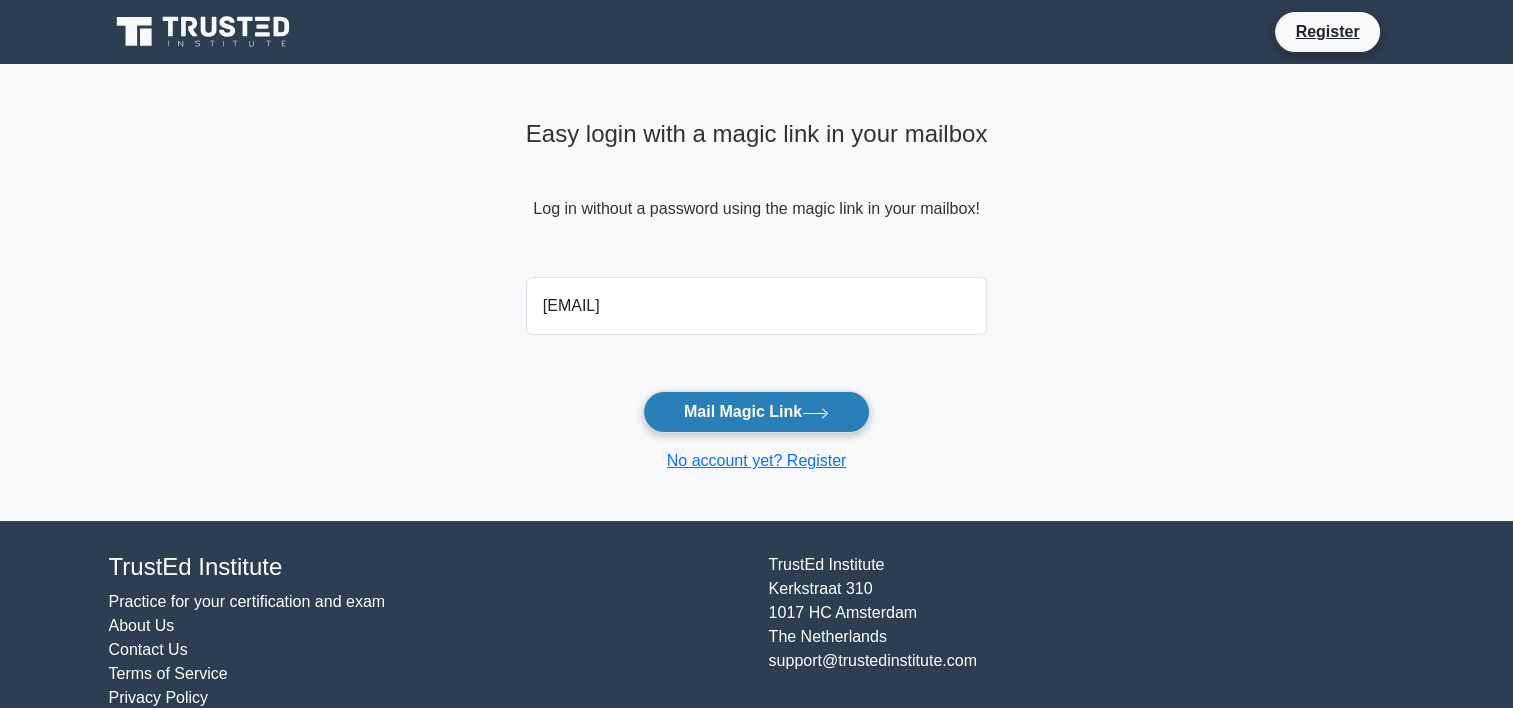 click on "Mail Magic Link" at bounding box center (756, 412) 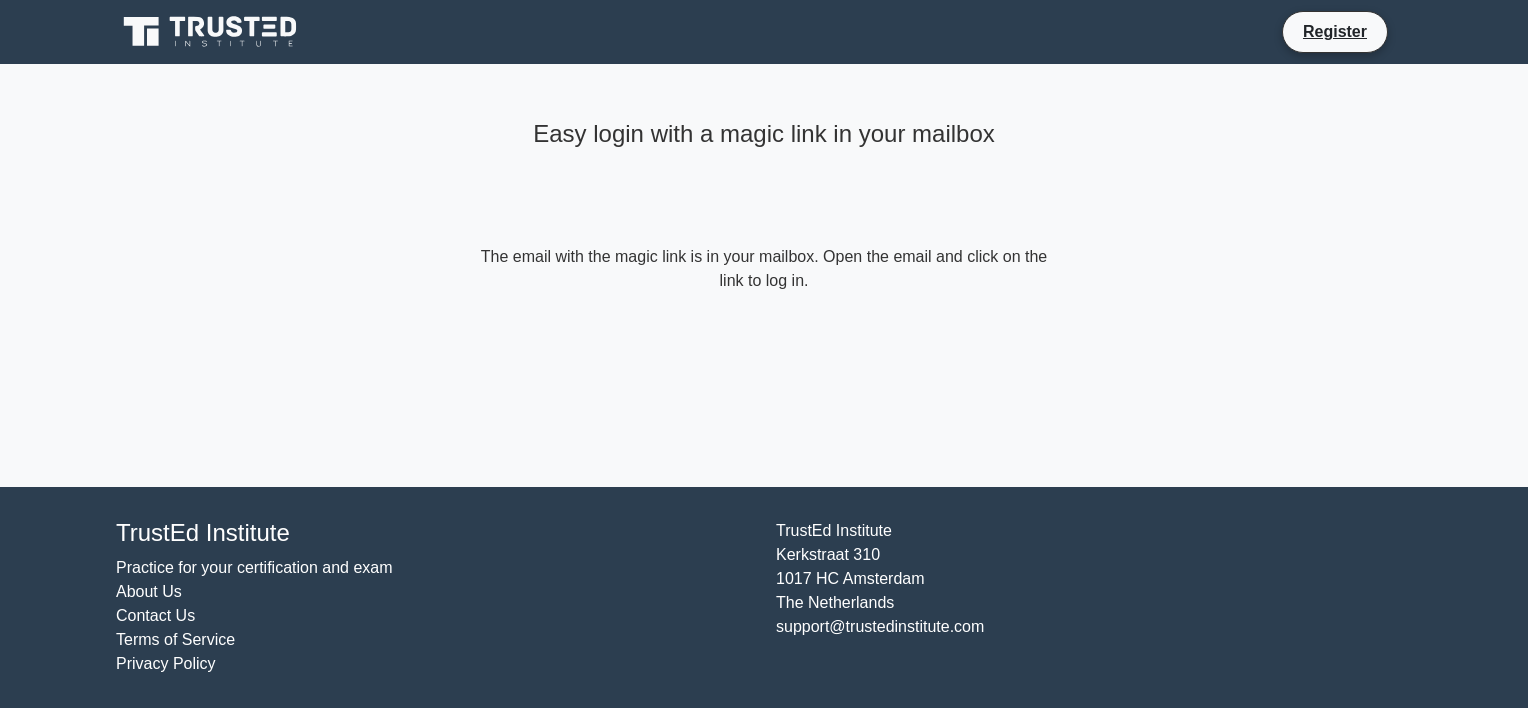 scroll, scrollTop: 0, scrollLeft: 0, axis: both 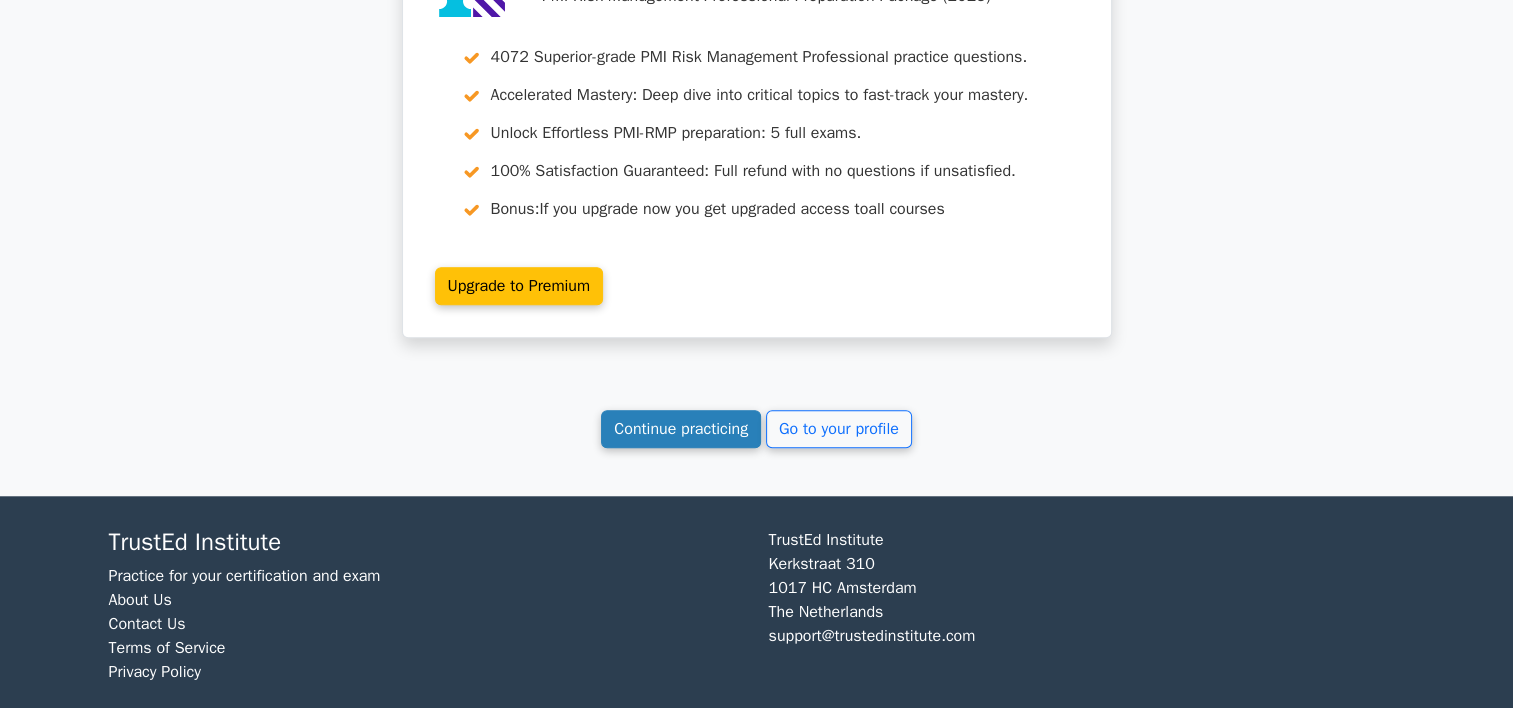 click on "Continue practicing" at bounding box center (681, 429) 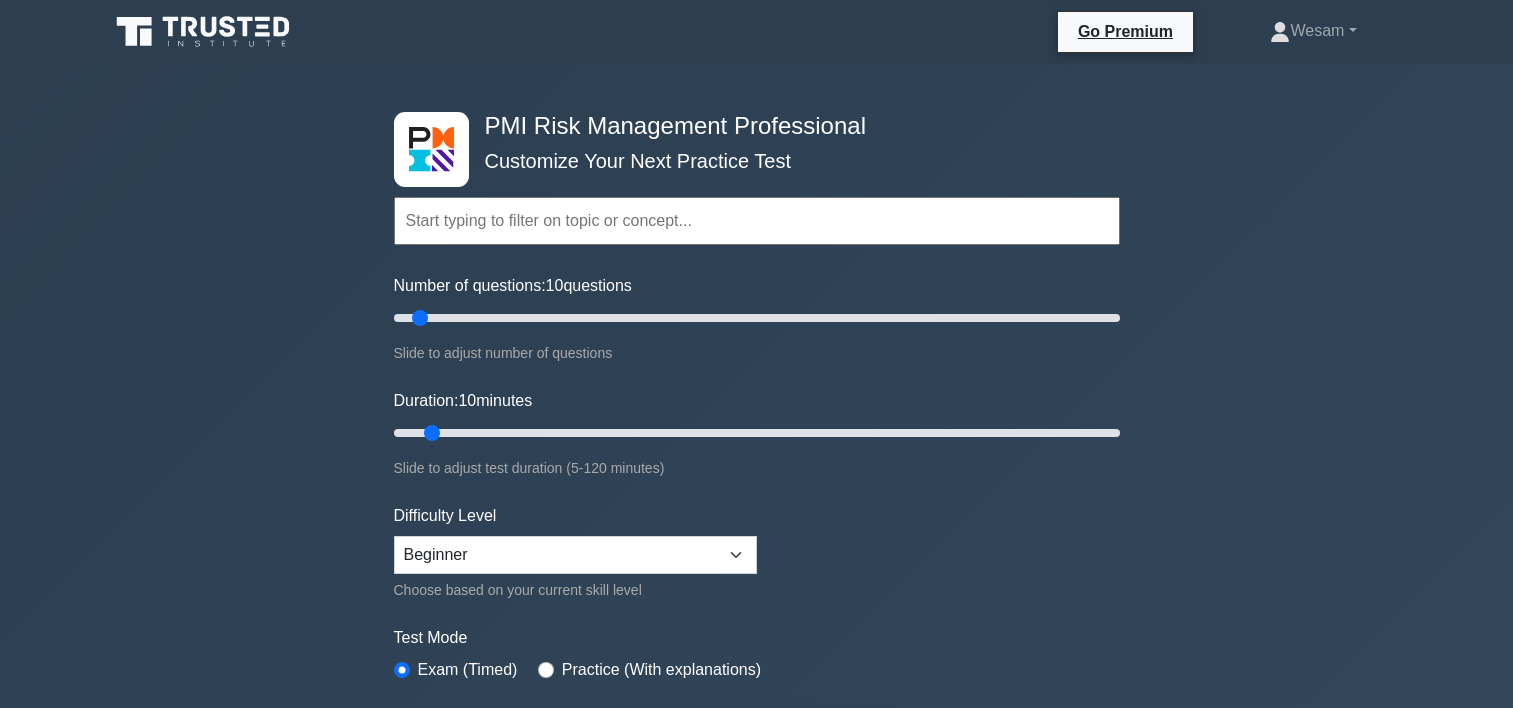 scroll, scrollTop: 0, scrollLeft: 0, axis: both 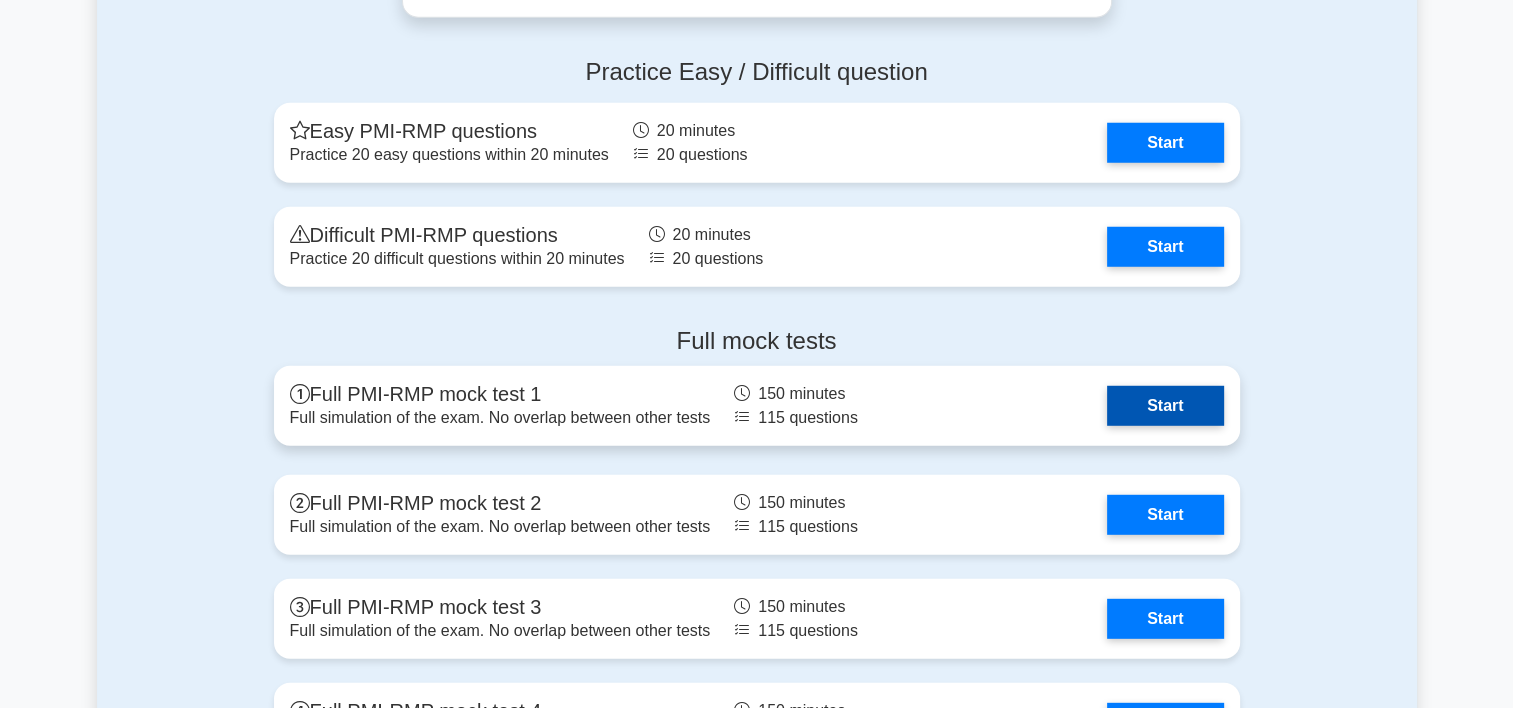 click on "Start" at bounding box center (1165, 406) 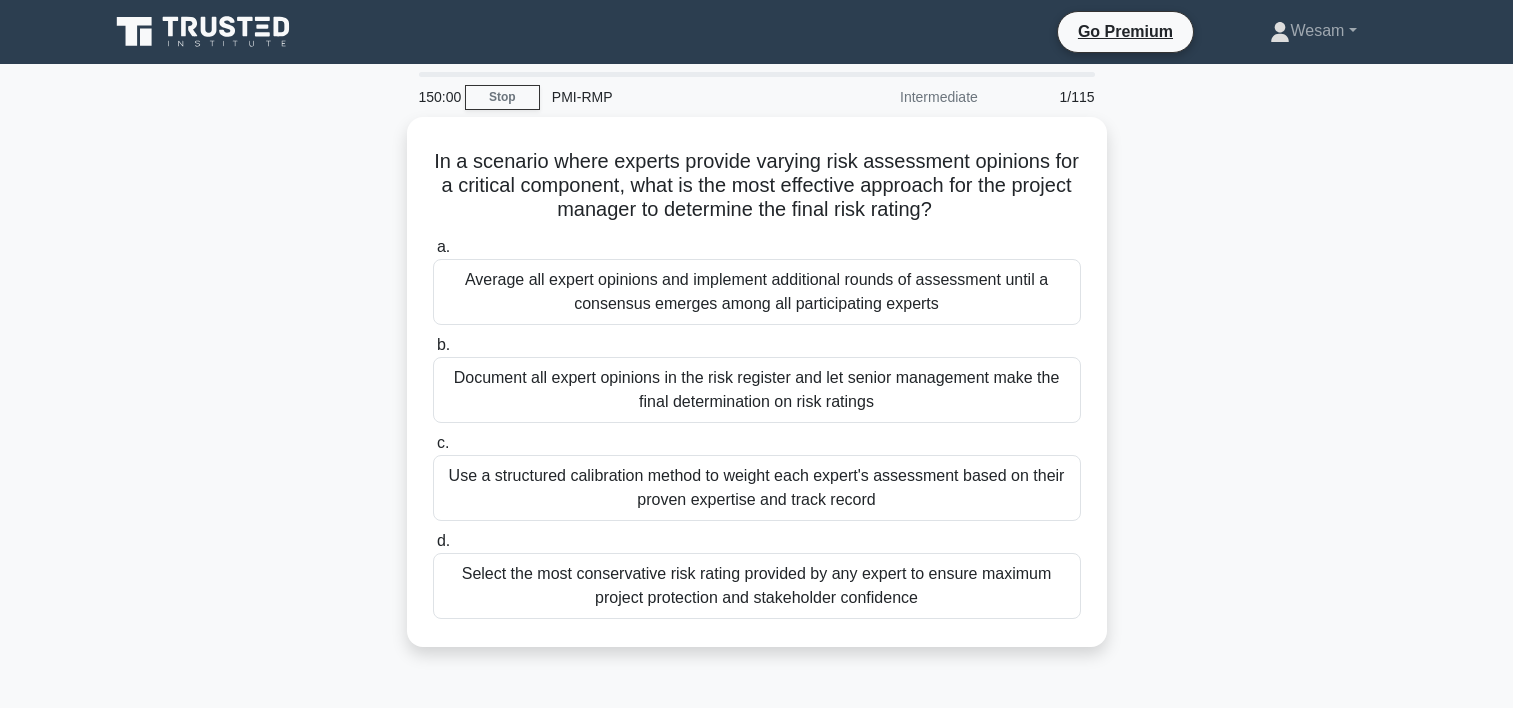 scroll, scrollTop: 0, scrollLeft: 0, axis: both 